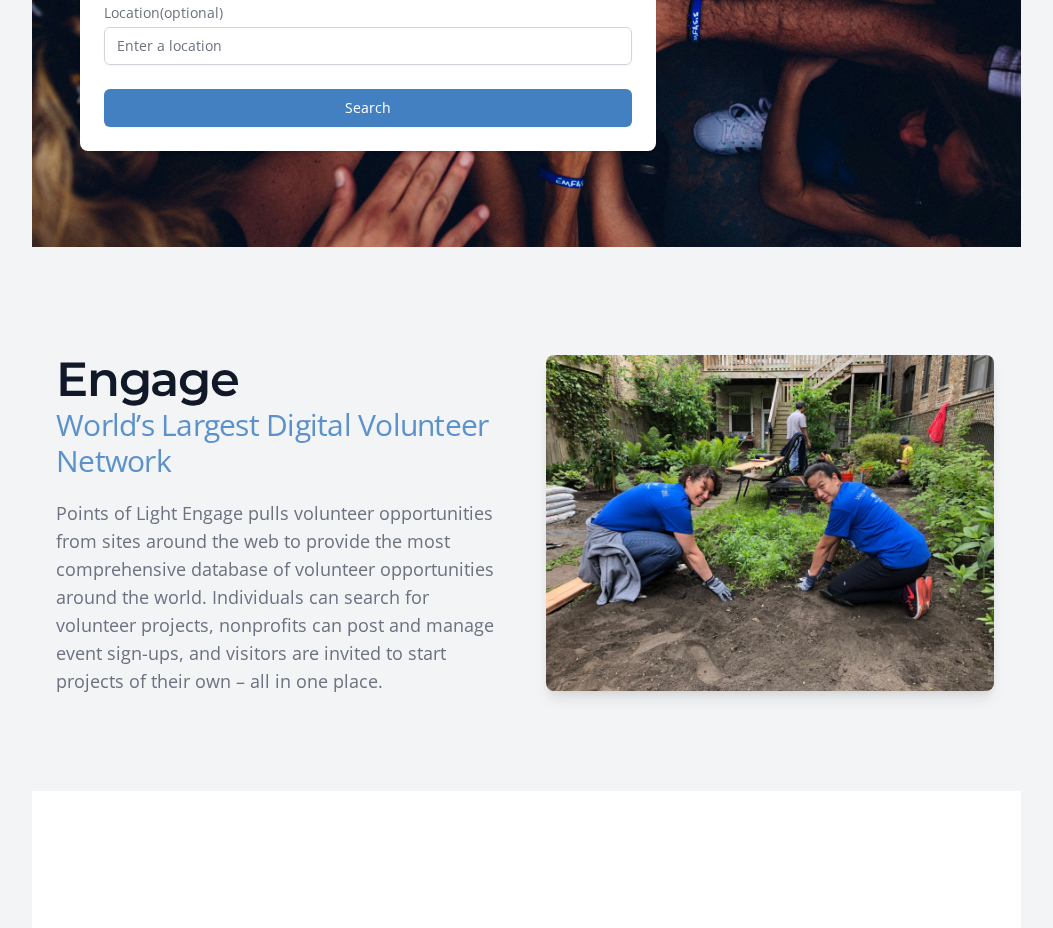 scroll, scrollTop: 445, scrollLeft: 0, axis: vertical 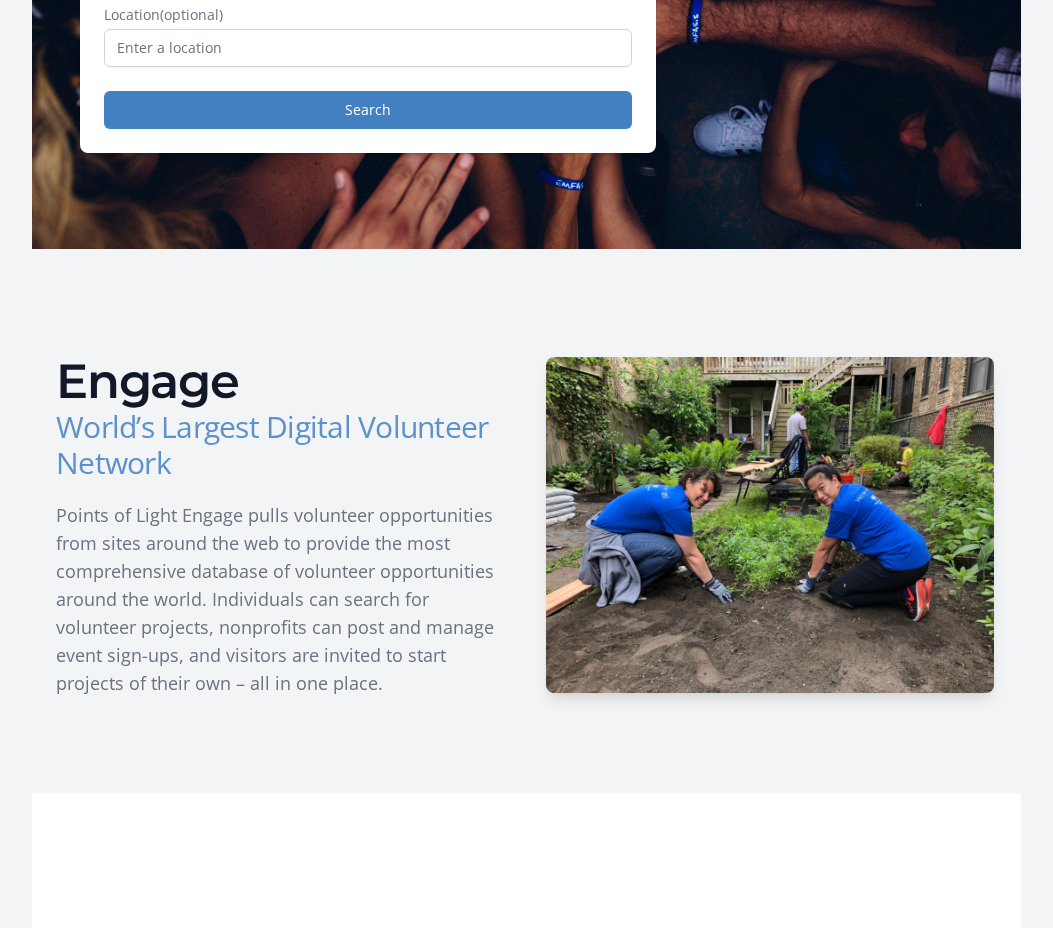 click on "World’s Largest Digital Volunteer Network" at bounding box center (283, 445) 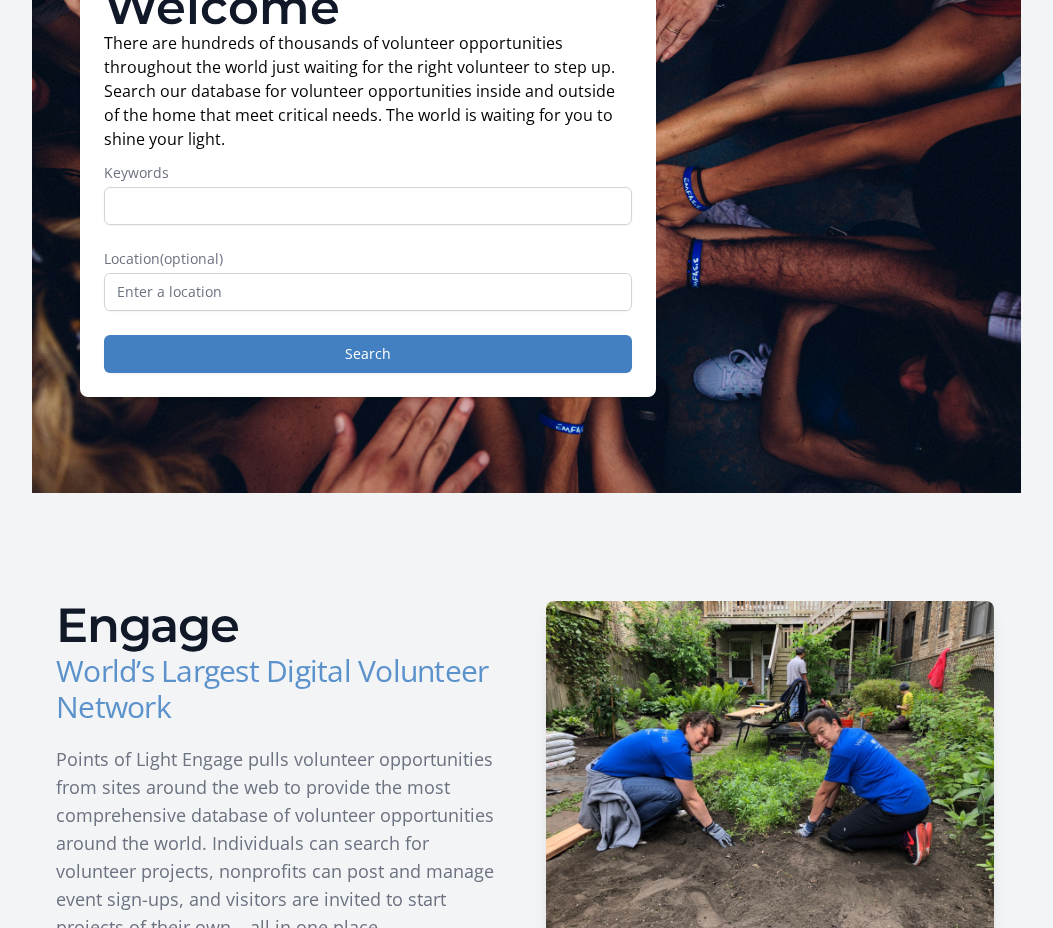 scroll, scrollTop: 135, scrollLeft: 0, axis: vertical 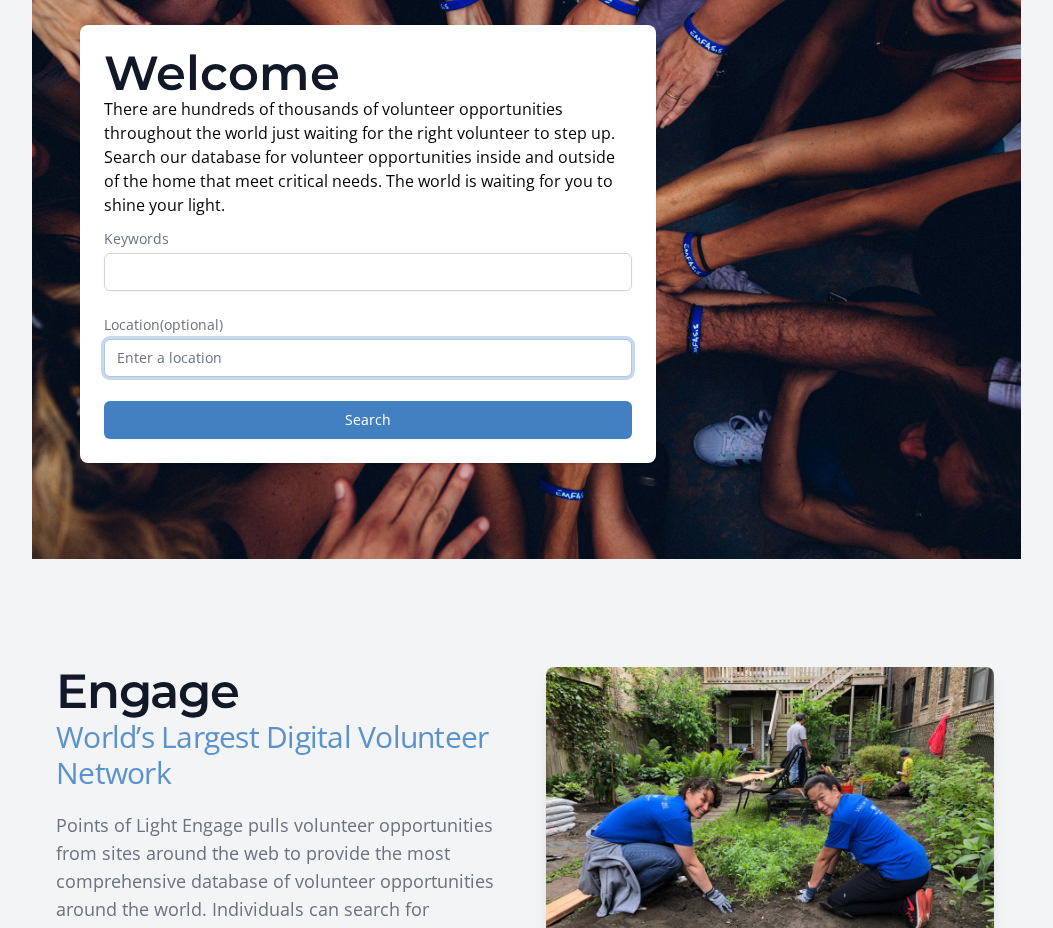 click at bounding box center (368, 358) 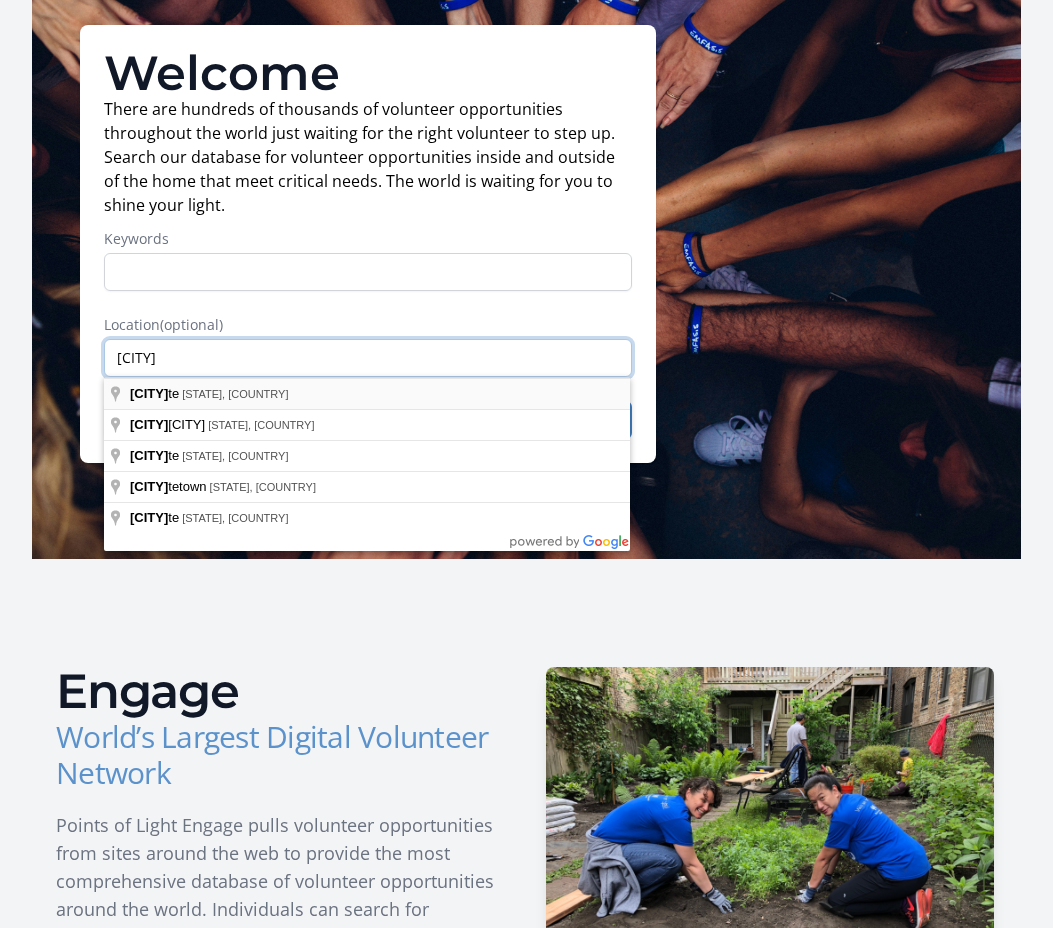 type on "Charlot" 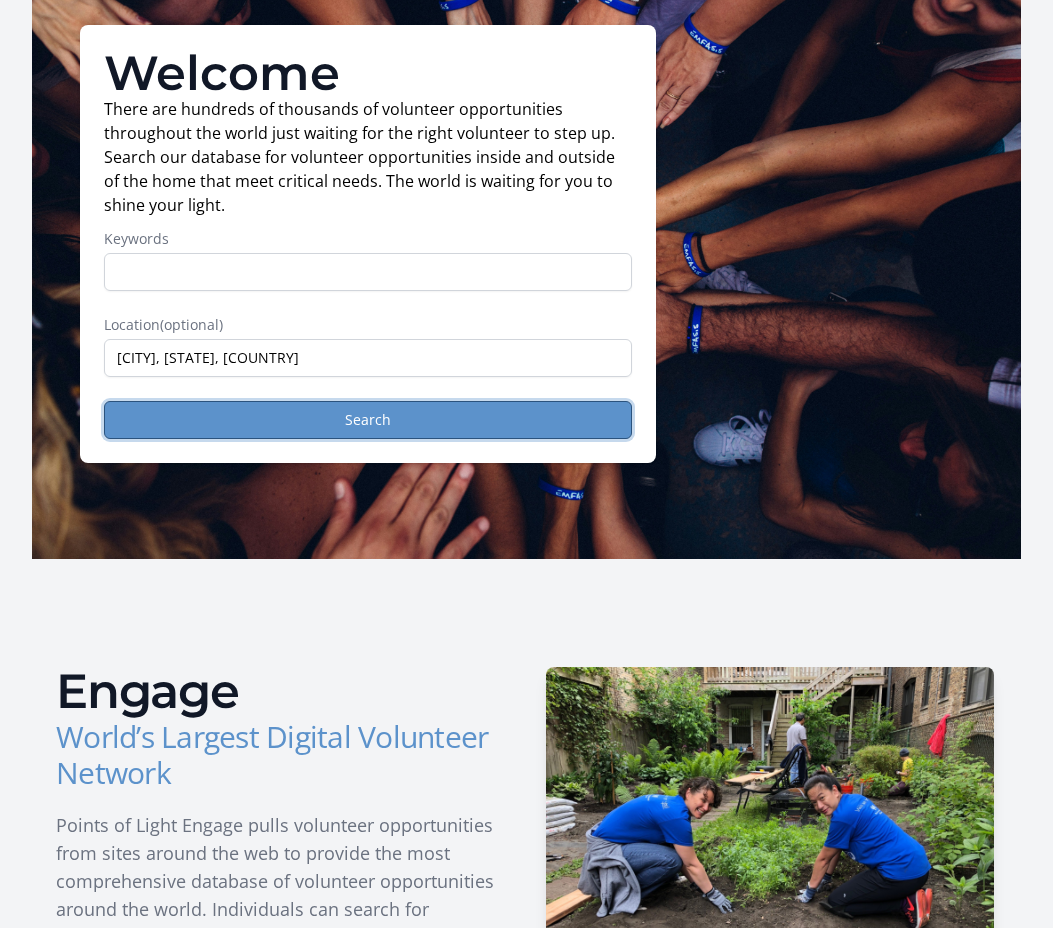 click on "Search" at bounding box center (368, 420) 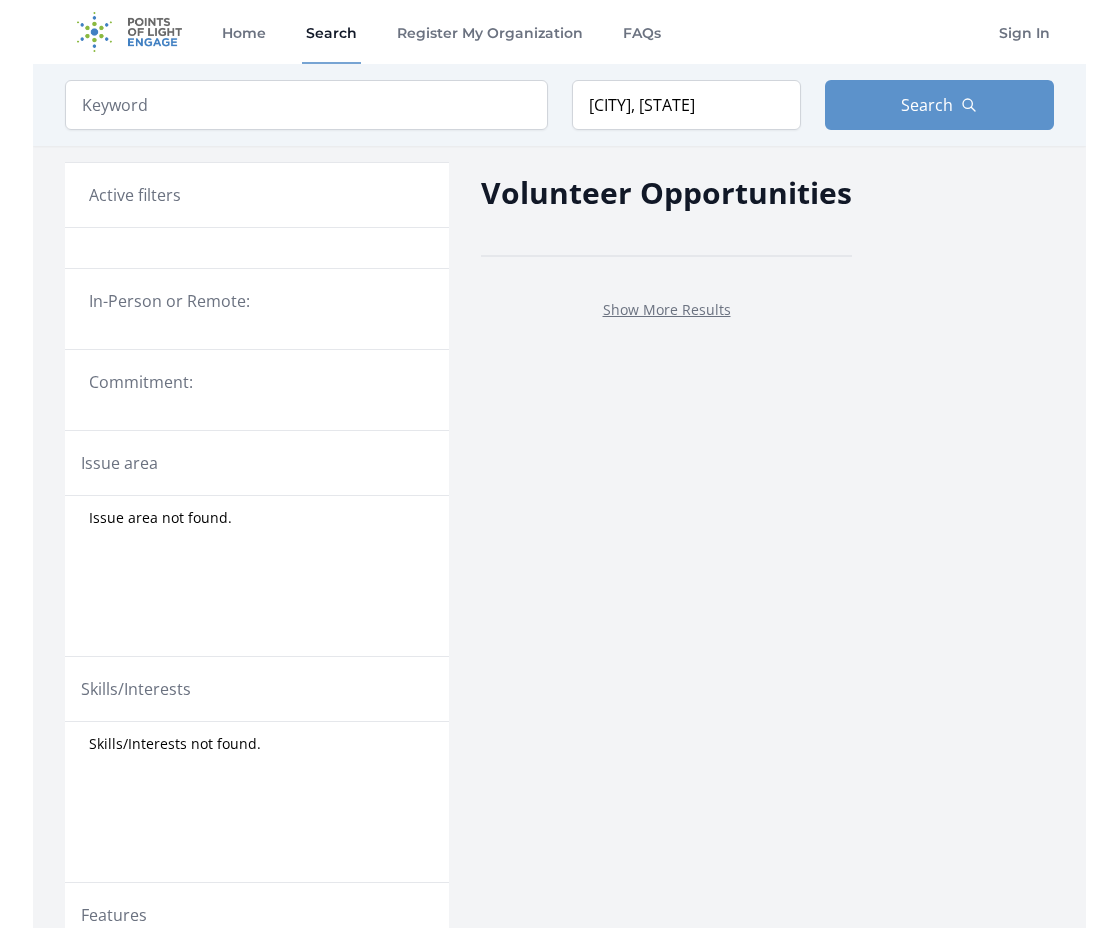scroll, scrollTop: 0, scrollLeft: 0, axis: both 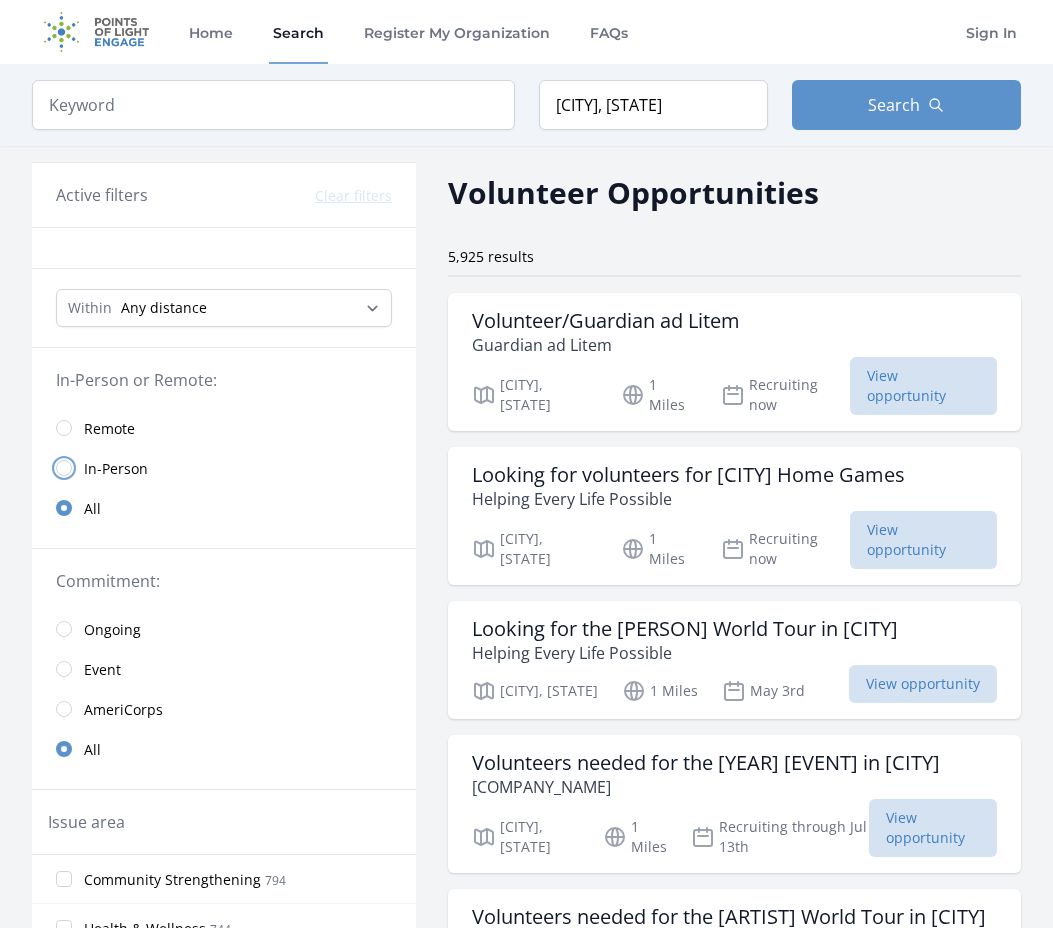 click at bounding box center [64, 468] 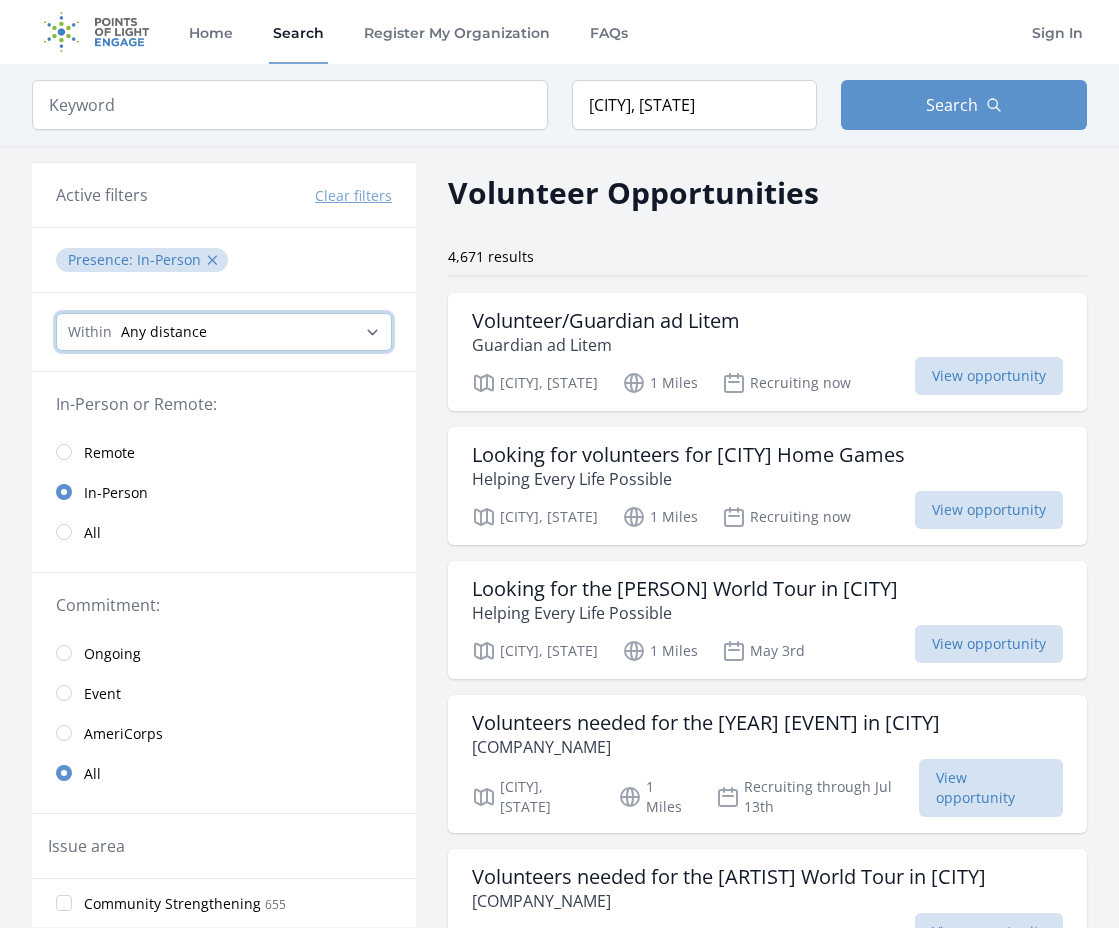 click on "Any distance , 5 Miles , 20 Miles , 50 Miles , 100 Miles" at bounding box center (224, 332) 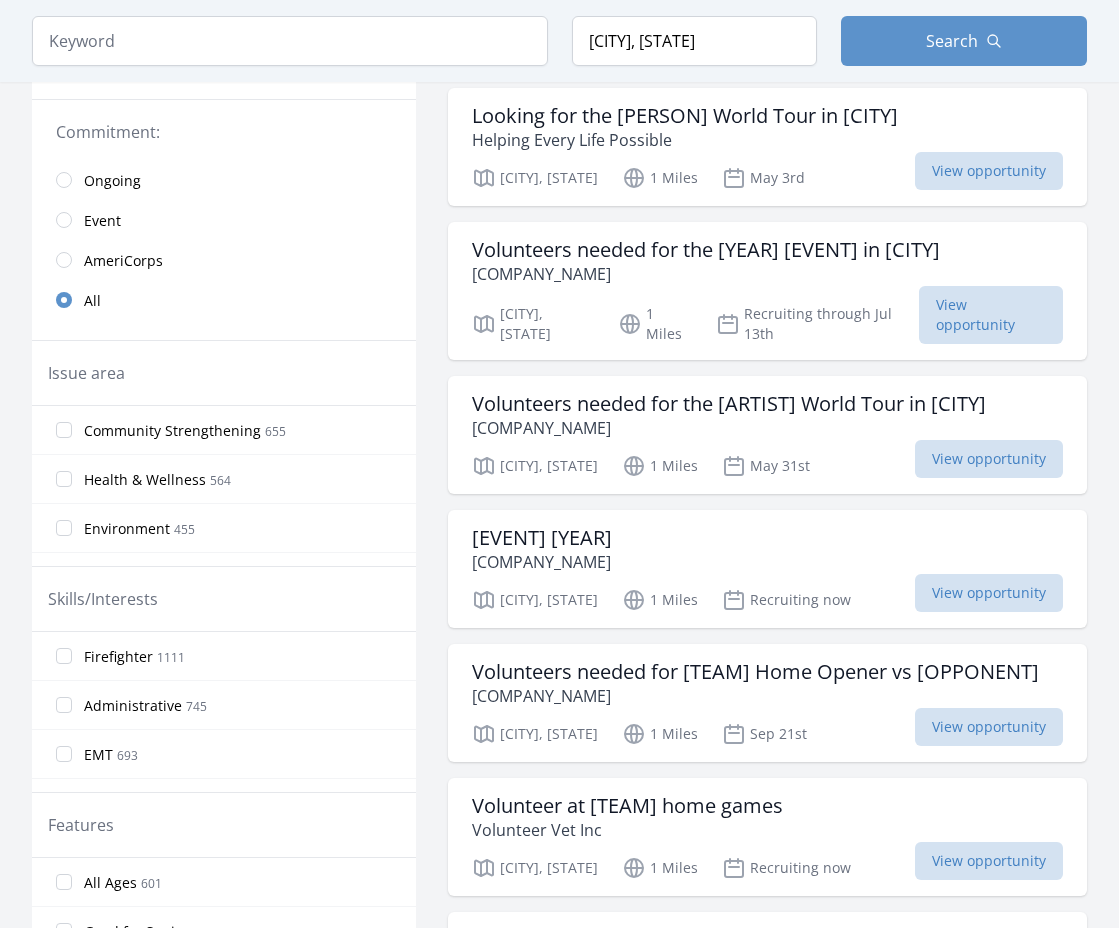 scroll, scrollTop: 474, scrollLeft: 0, axis: vertical 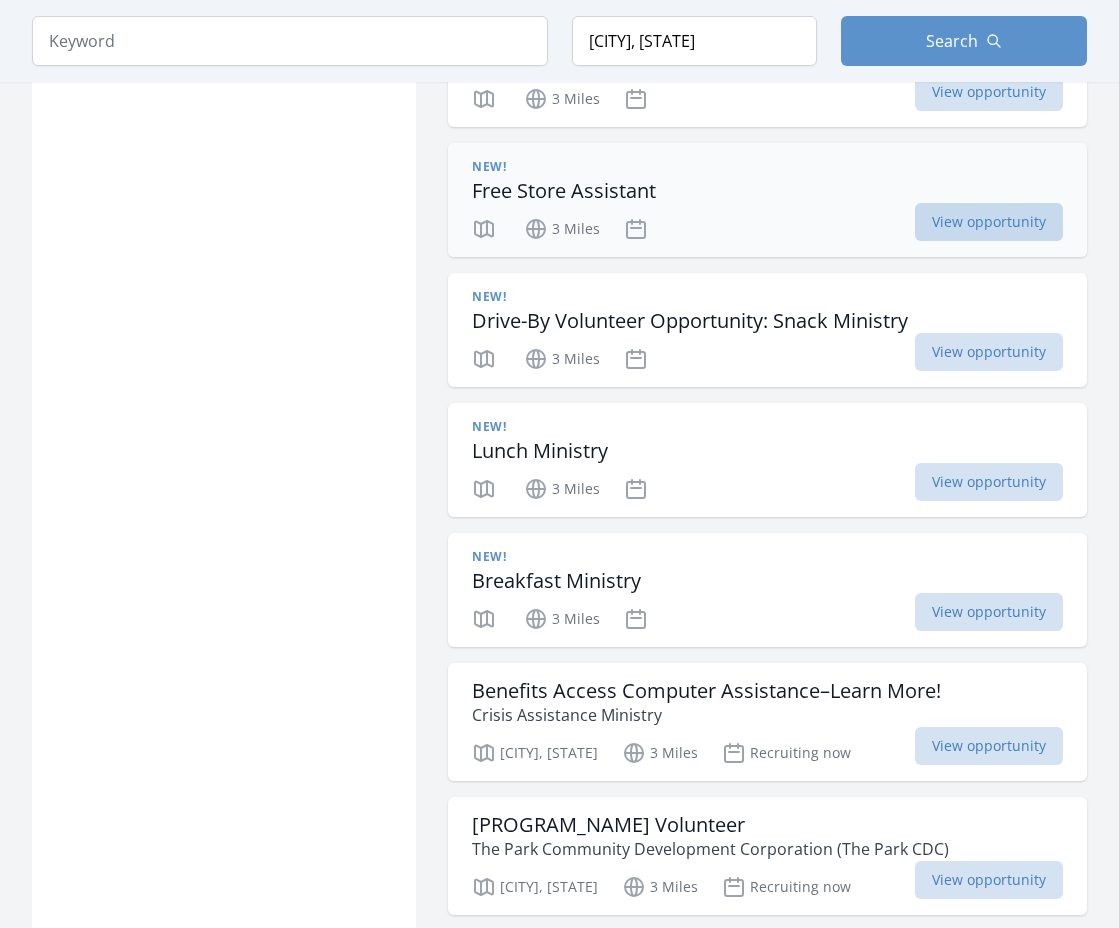 click on "View opportunity" at bounding box center (989, 222) 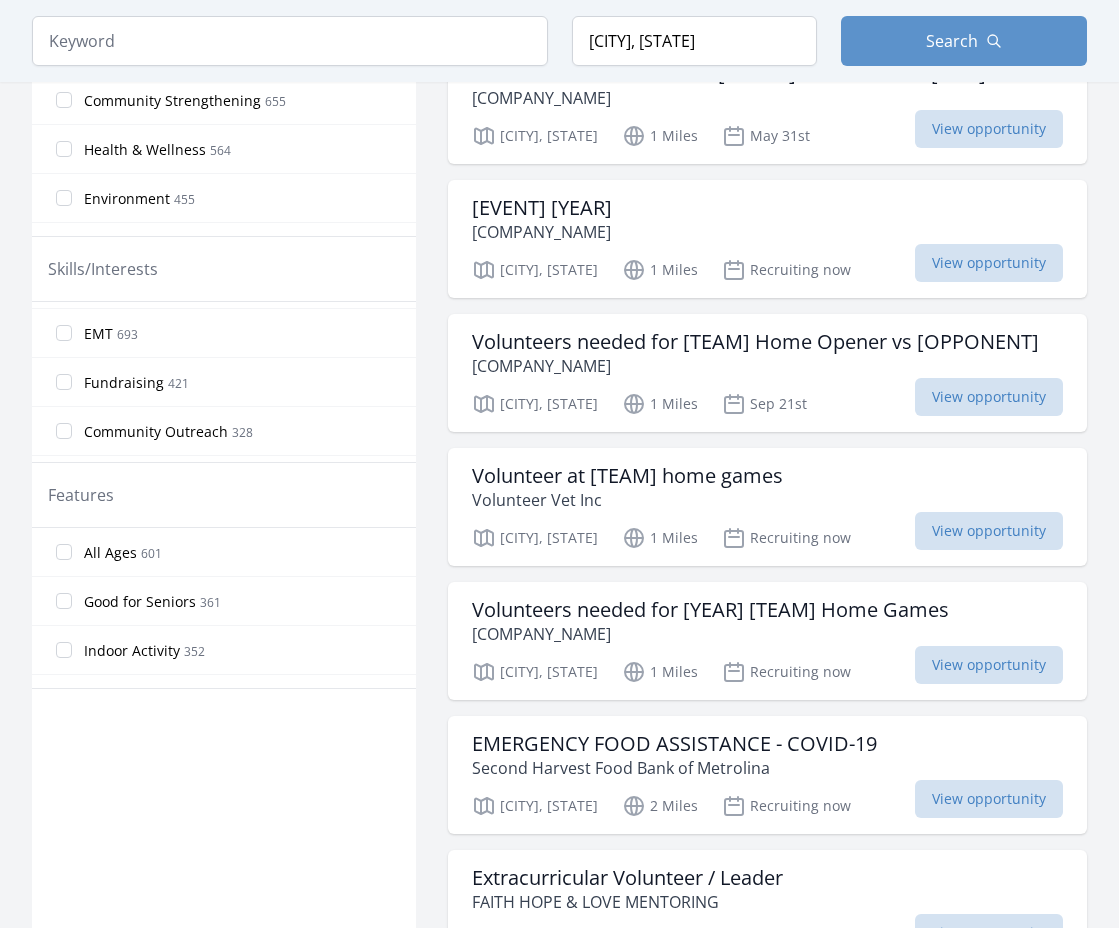 scroll, scrollTop: 0, scrollLeft: 0, axis: both 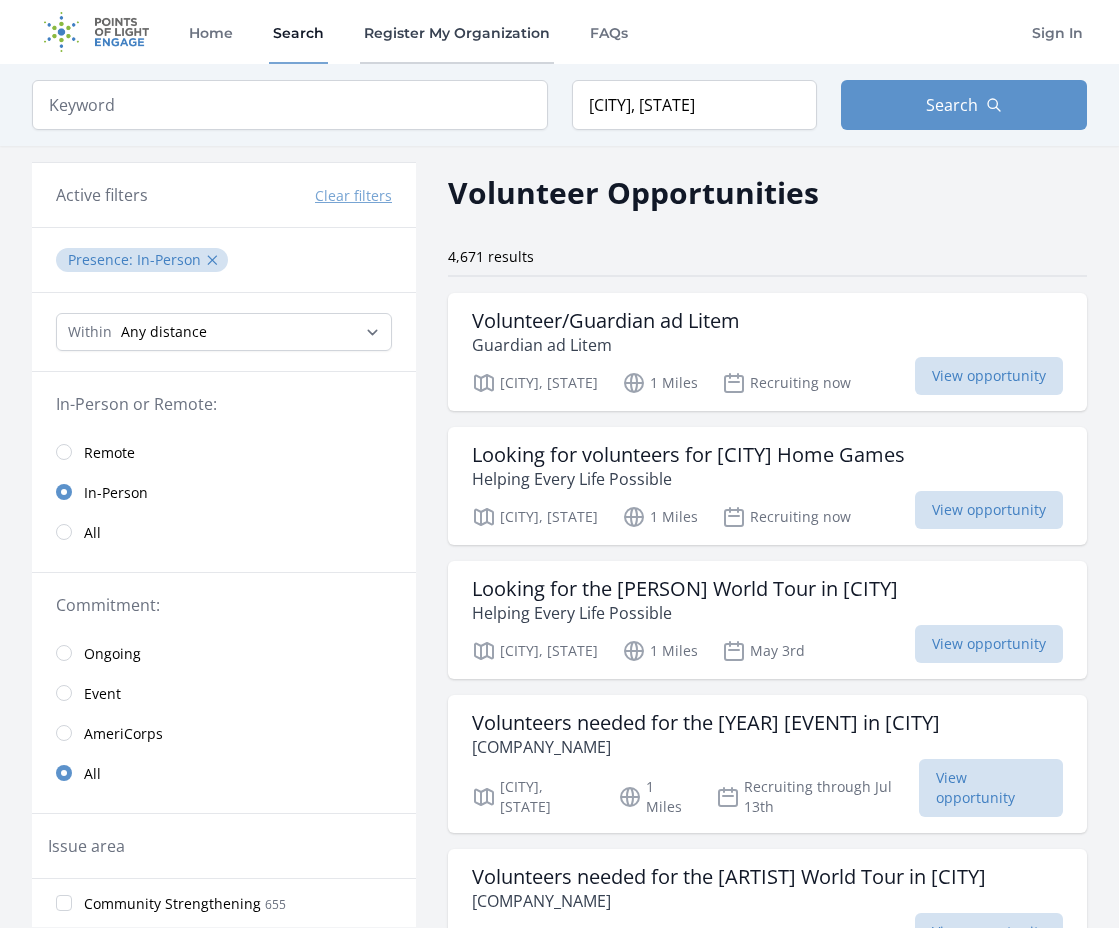 click on "Register My Organization" at bounding box center (457, 32) 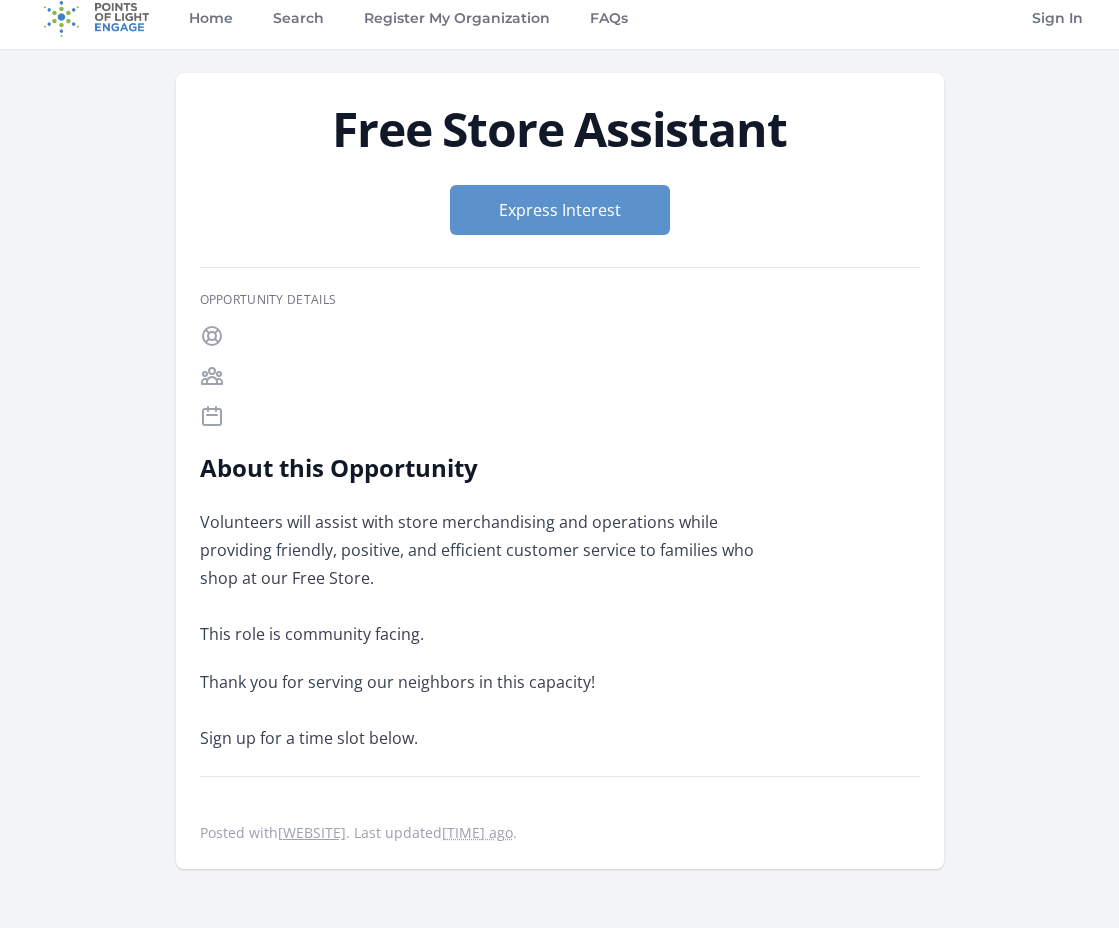 scroll, scrollTop: 0, scrollLeft: 0, axis: both 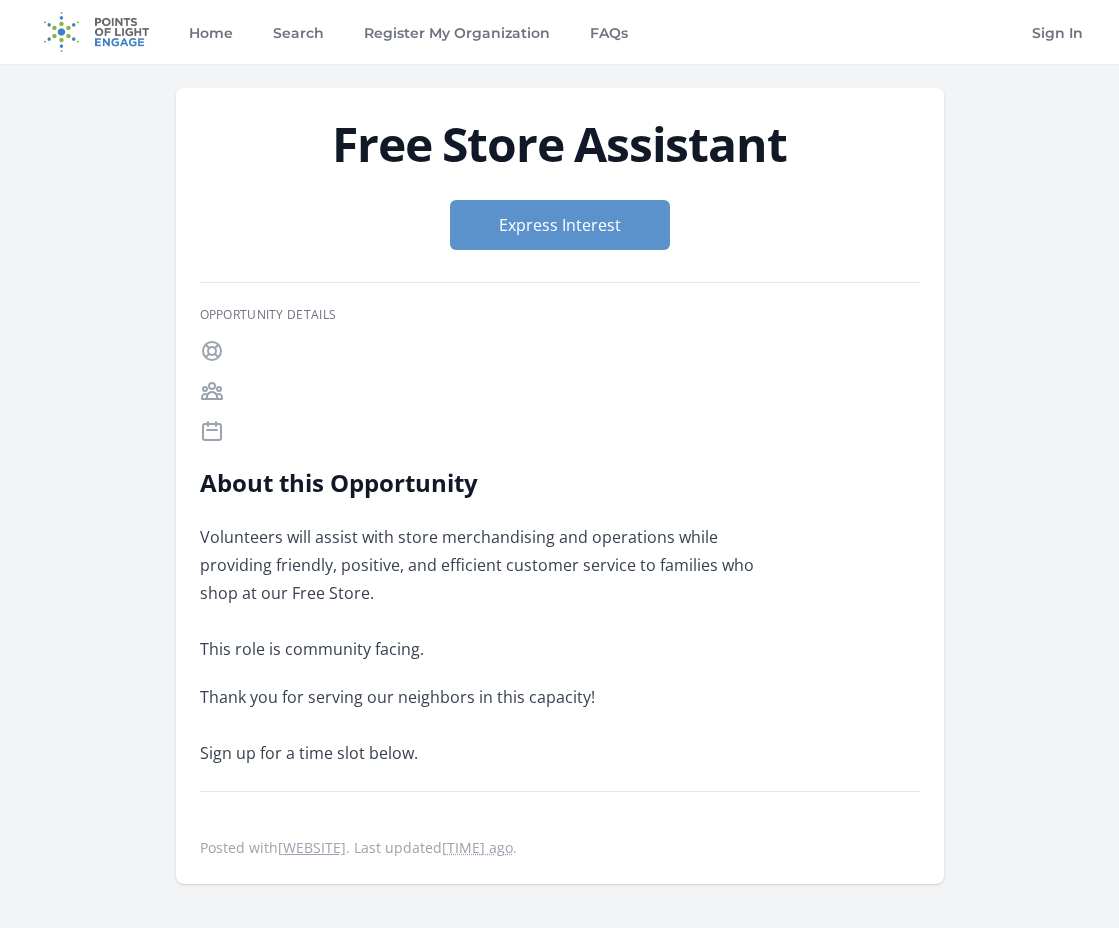 click at bounding box center (212, 351) 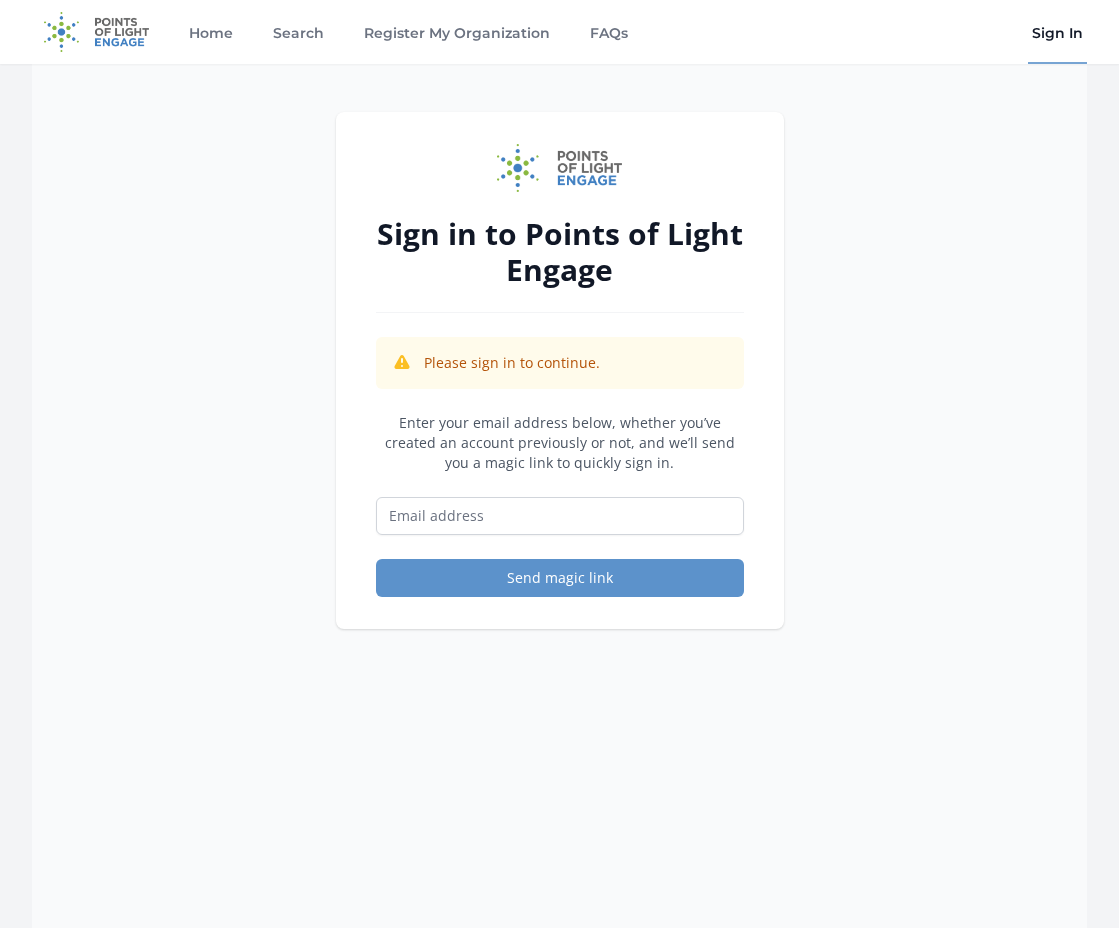 scroll, scrollTop: 0, scrollLeft: 0, axis: both 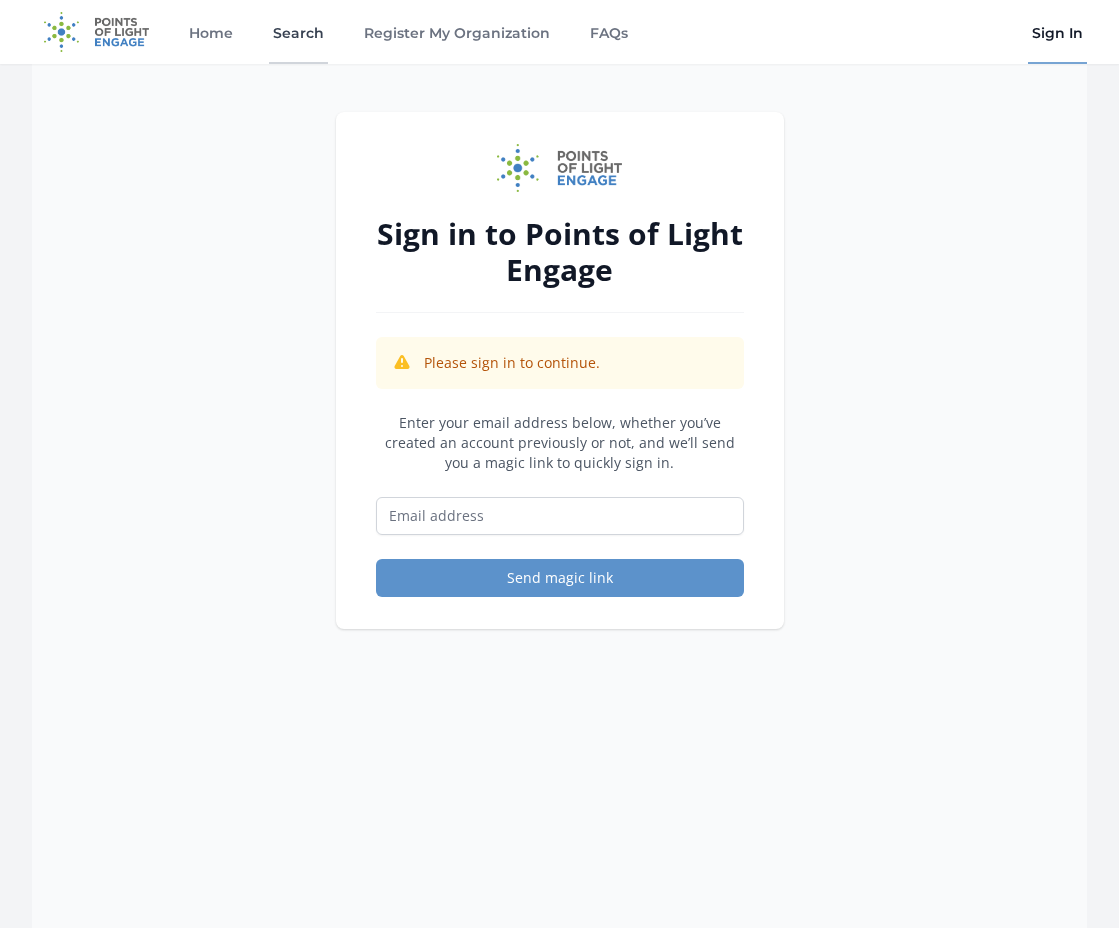 click on "Search" at bounding box center [298, 32] 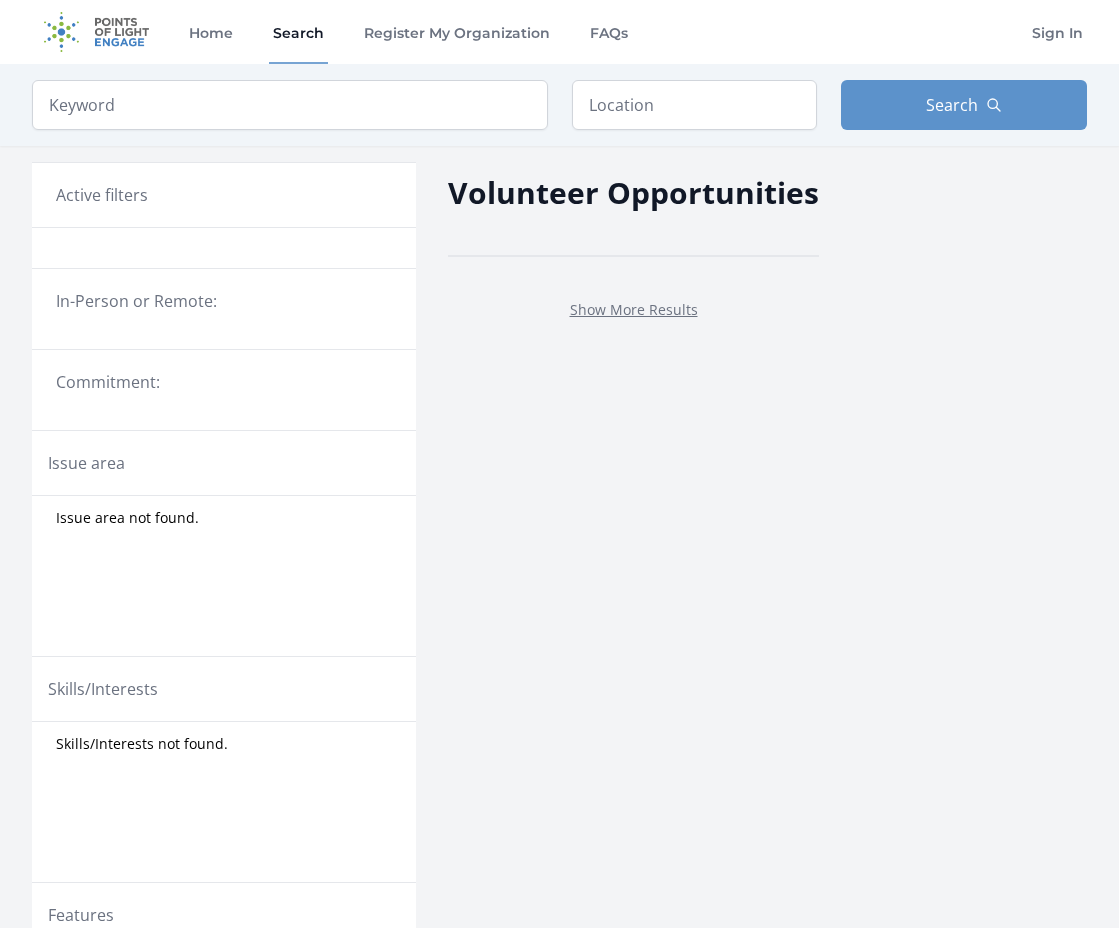 scroll, scrollTop: 0, scrollLeft: 0, axis: both 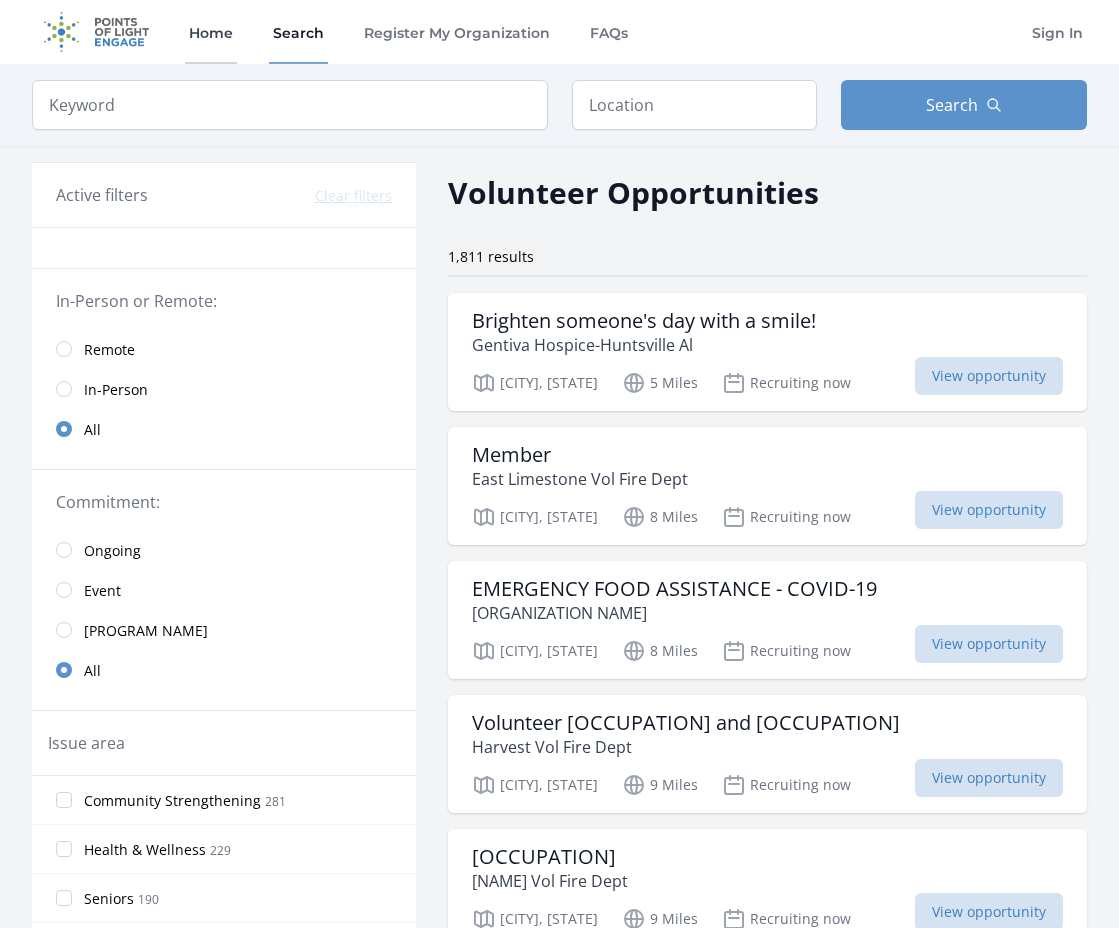 click on "Home" at bounding box center (211, 32) 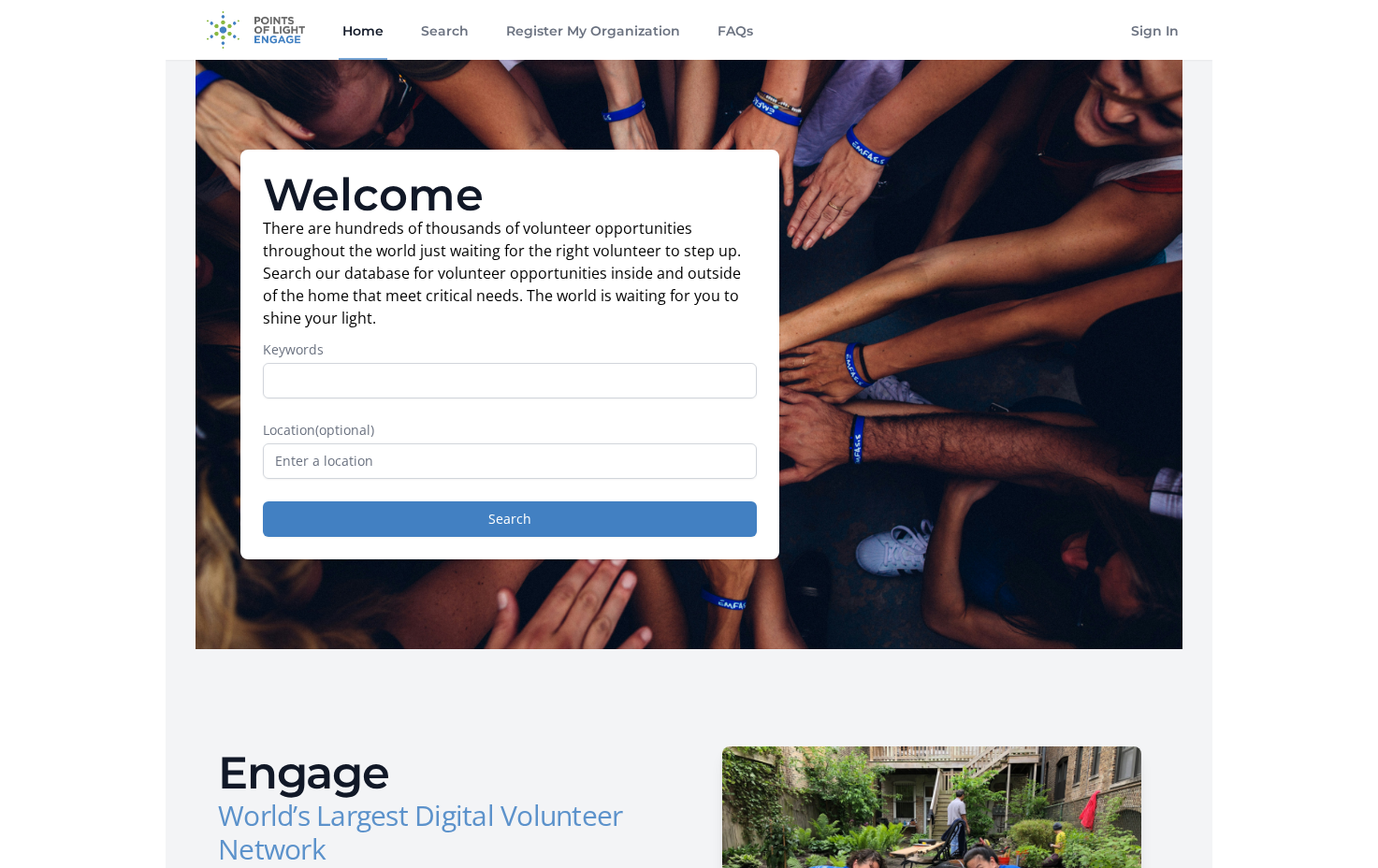 scroll, scrollTop: 0, scrollLeft: 0, axis: both 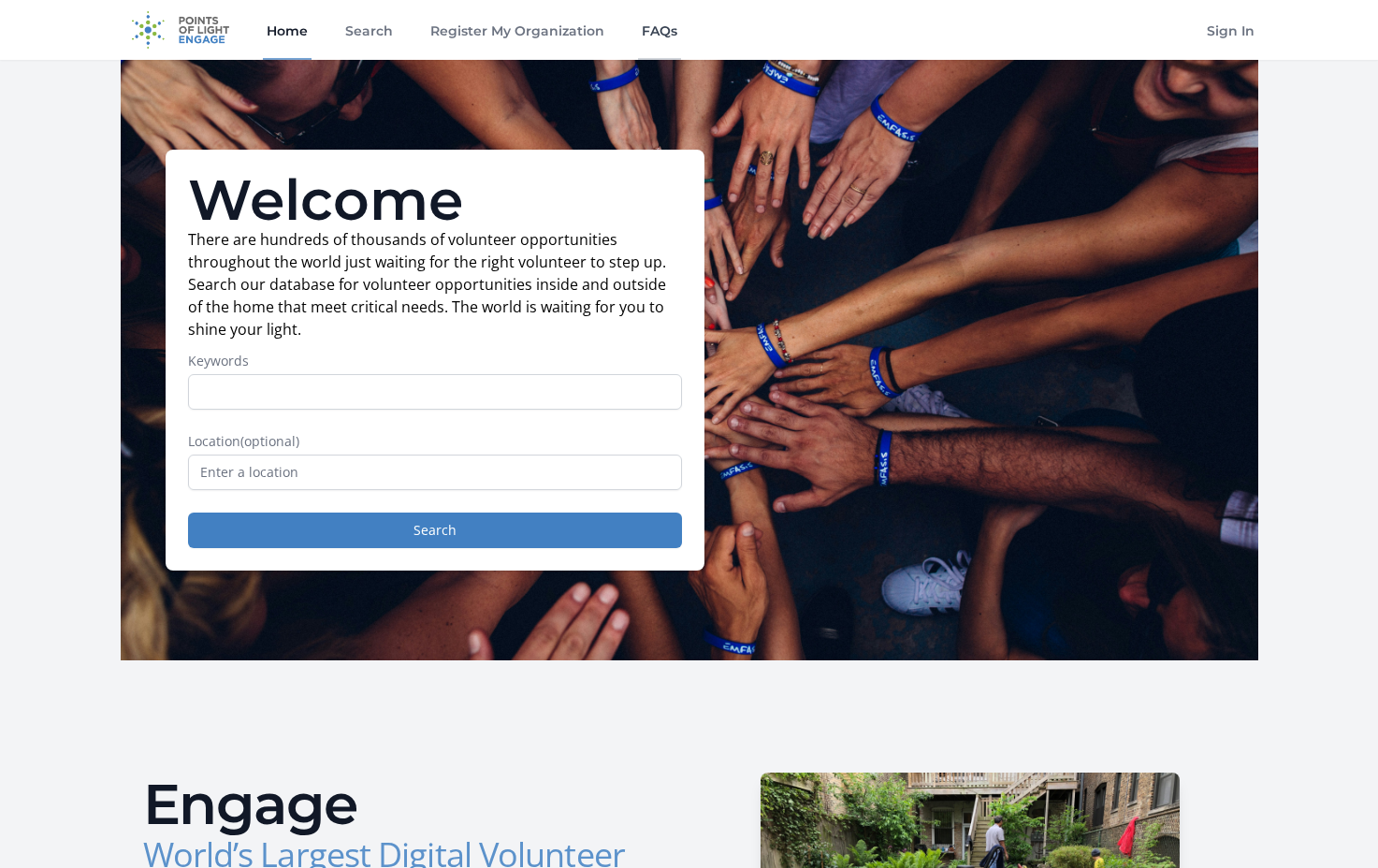 click on "FAQs" at bounding box center (660, 30) 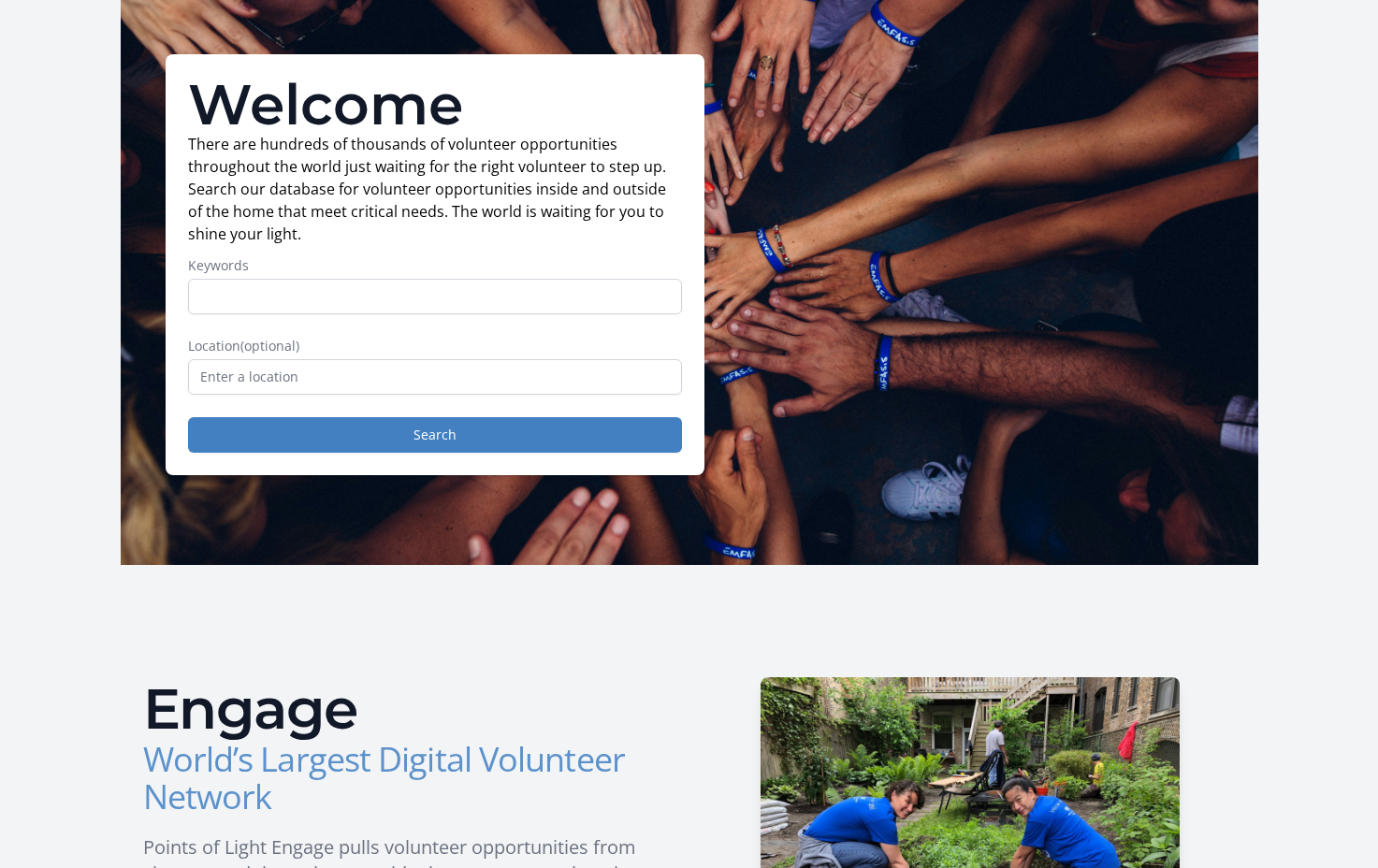 scroll, scrollTop: 0, scrollLeft: 0, axis: both 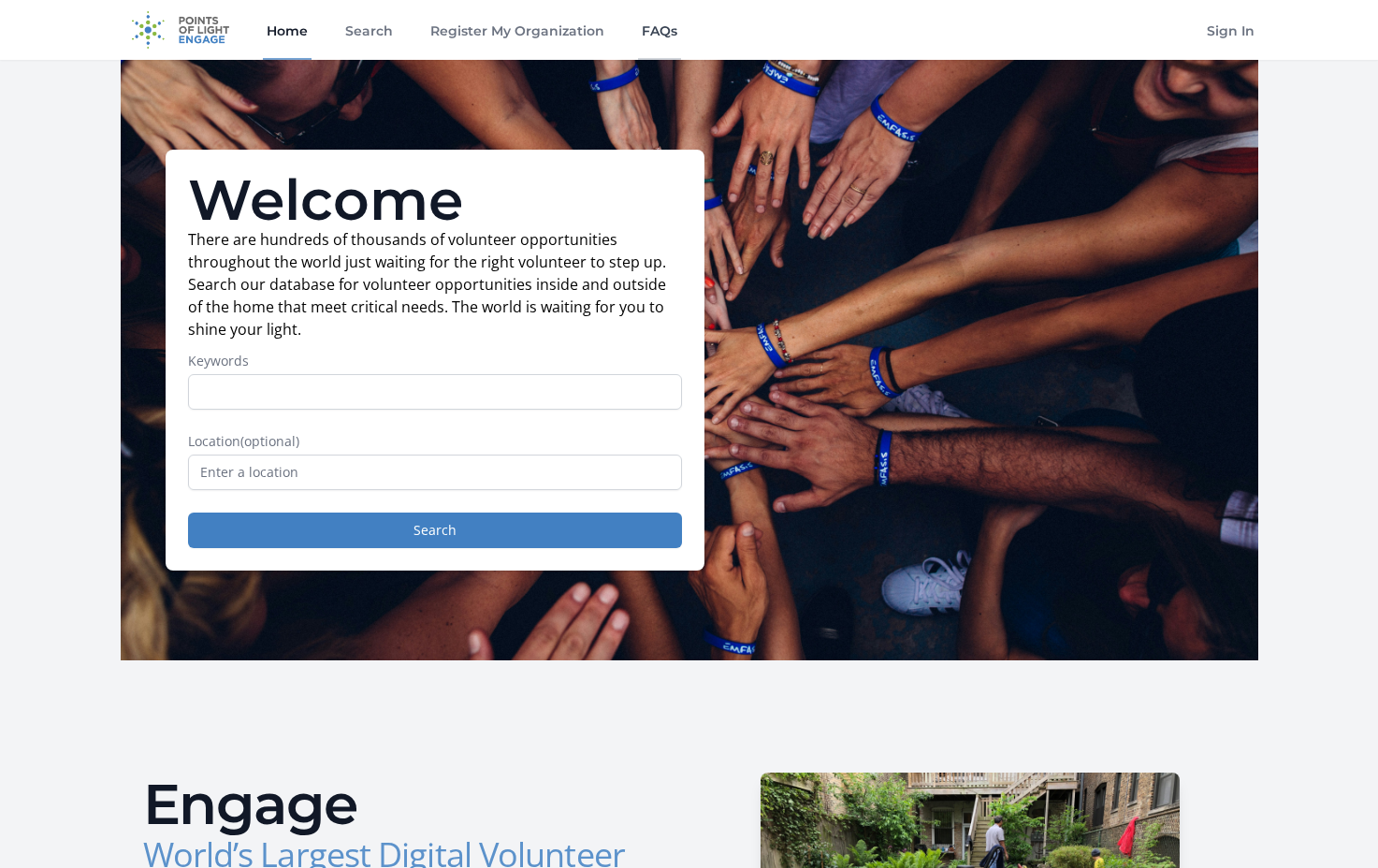 click on "FAQs" at bounding box center (660, 30) 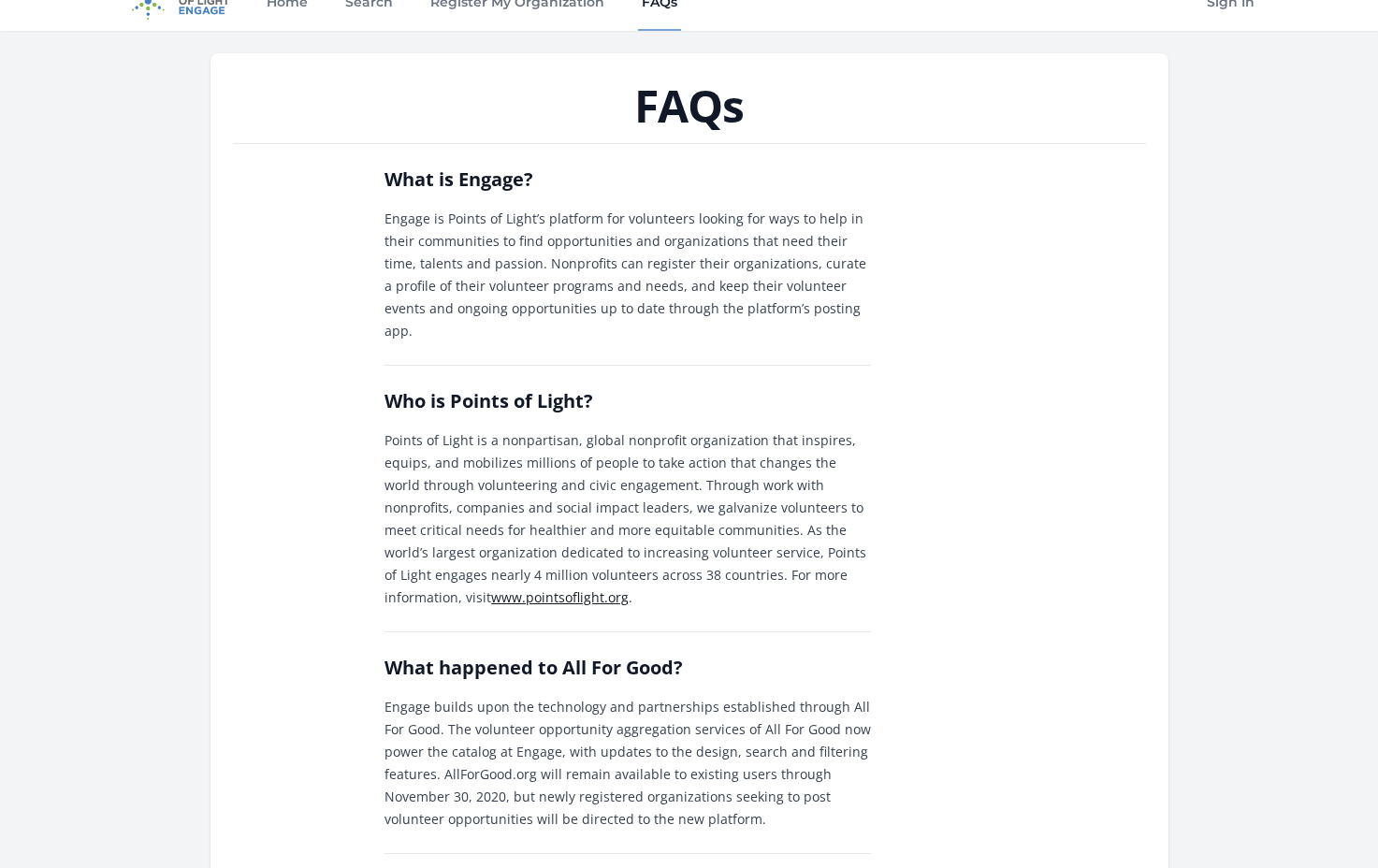 scroll, scrollTop: 0, scrollLeft: 0, axis: both 